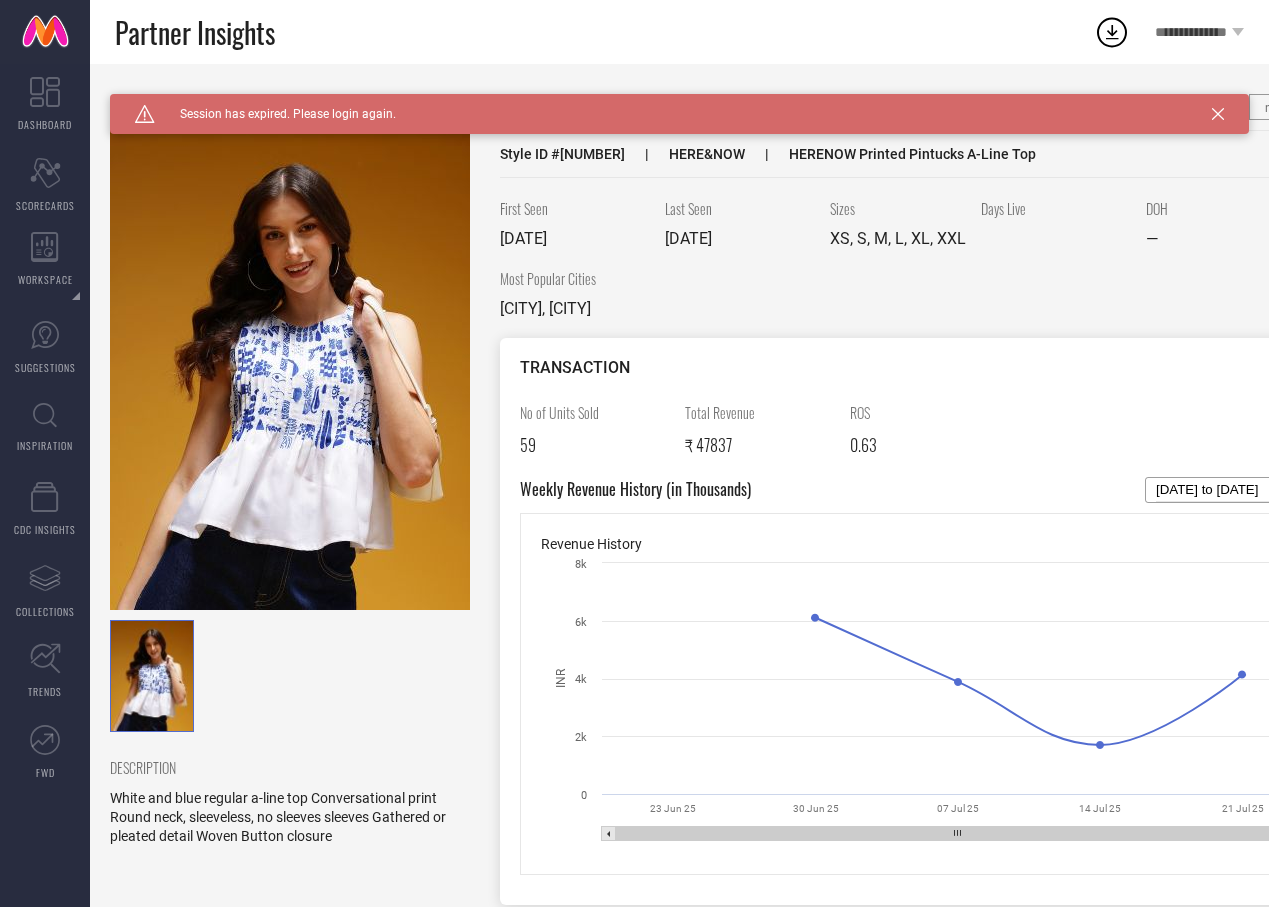 scroll, scrollTop: 0, scrollLeft: 0, axis: both 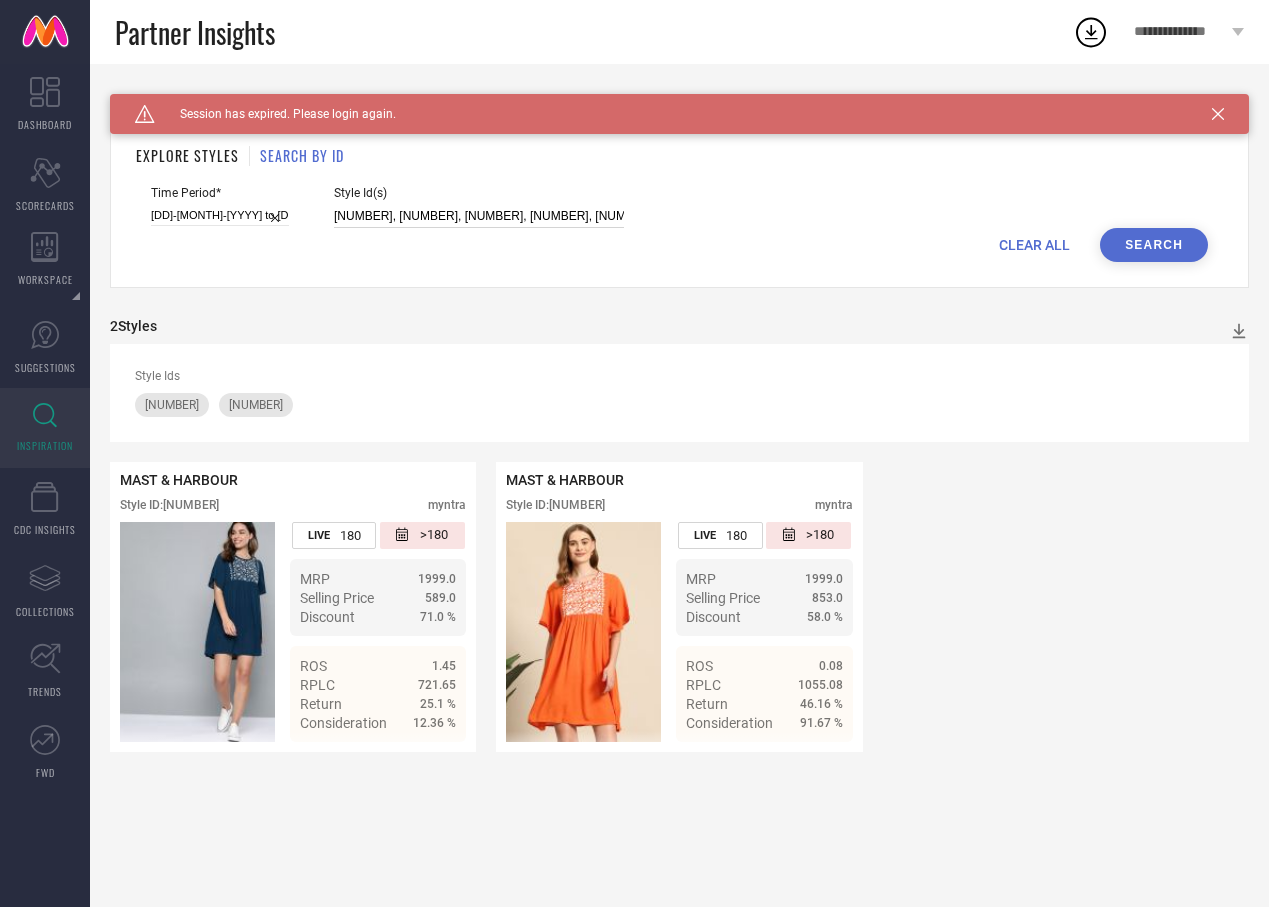 click on "32205515, 30128956, 11144172, 32205556, 33947839" at bounding box center [479, 216] 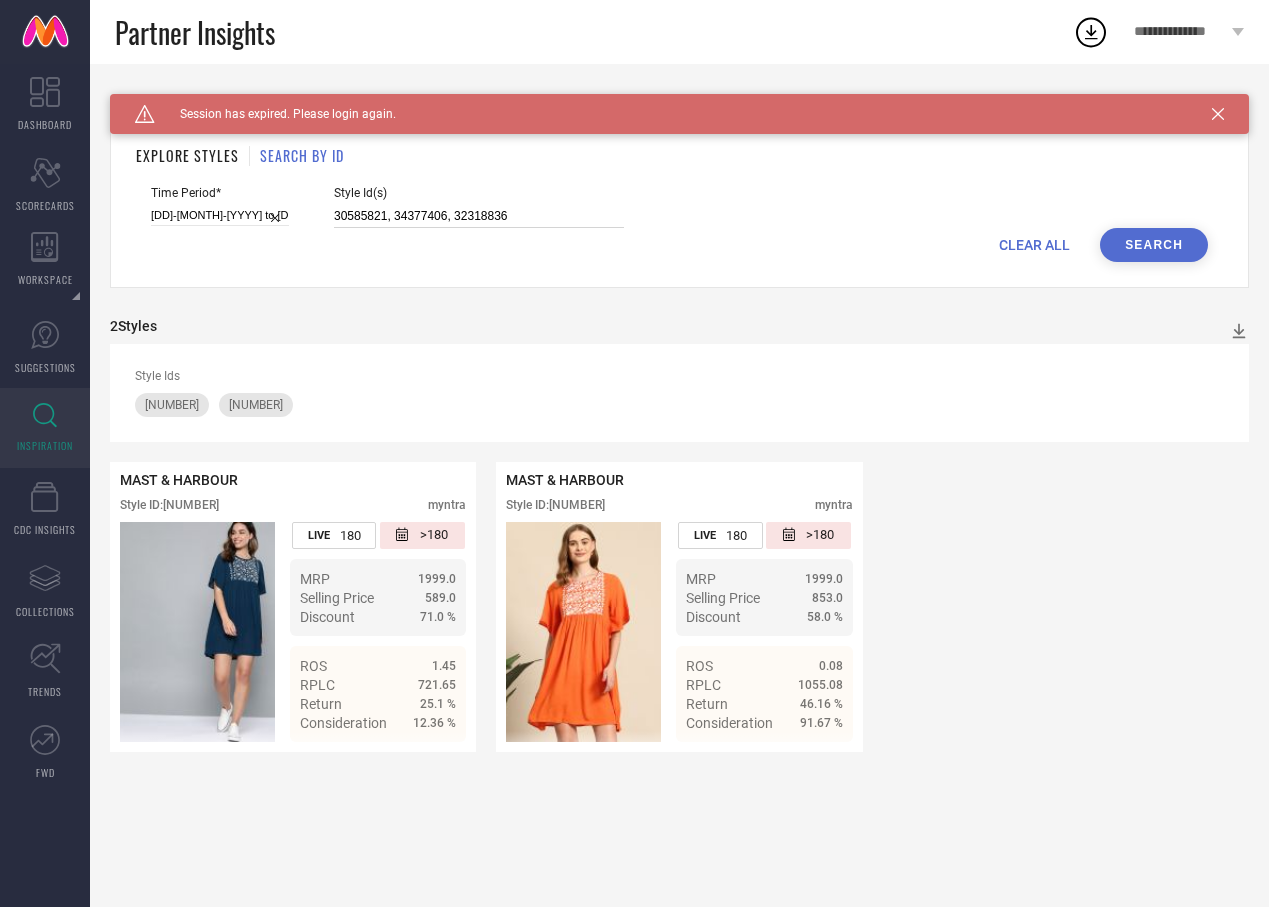 type on "30585821, 34377406, 32318836" 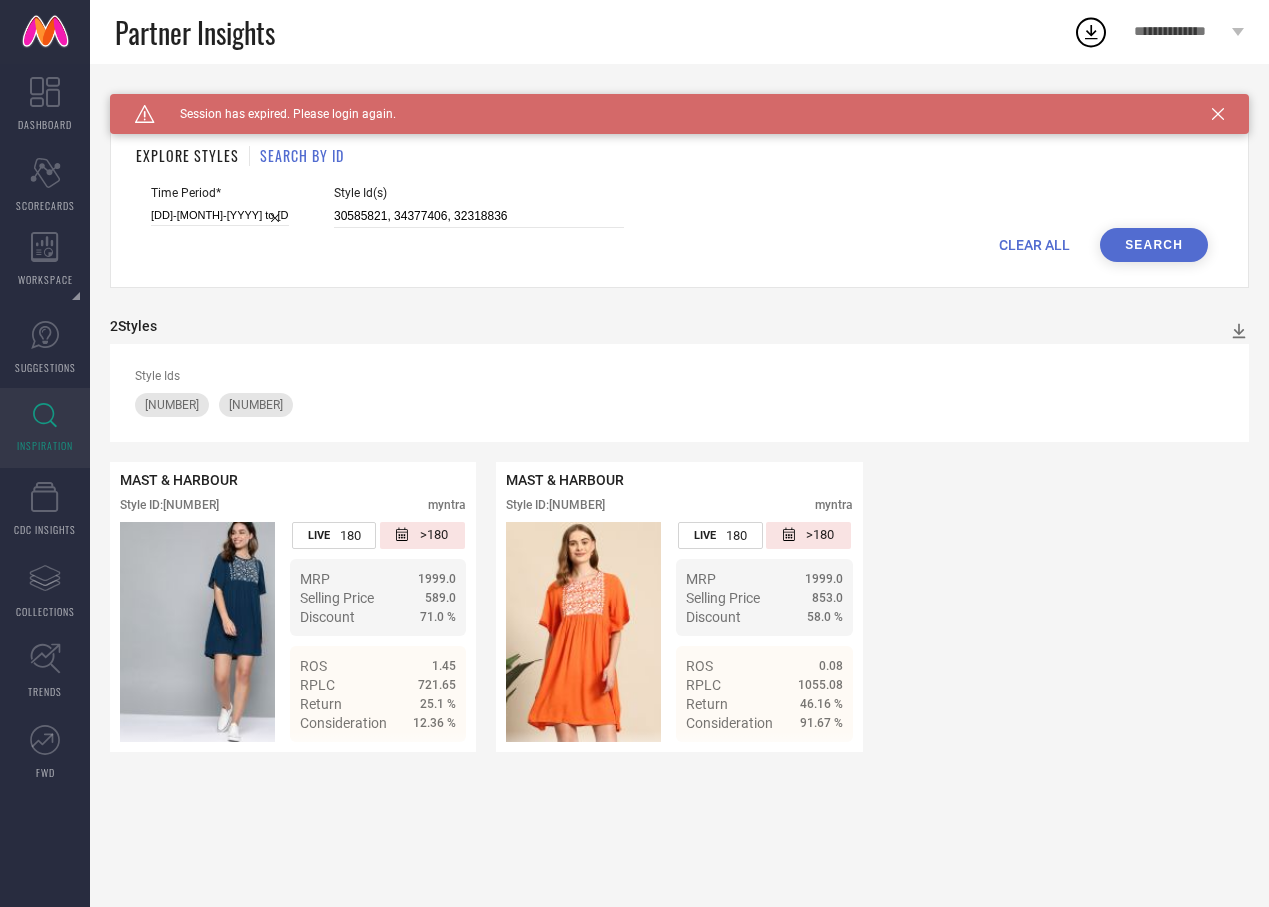 click on "Search" at bounding box center (1154, 245) 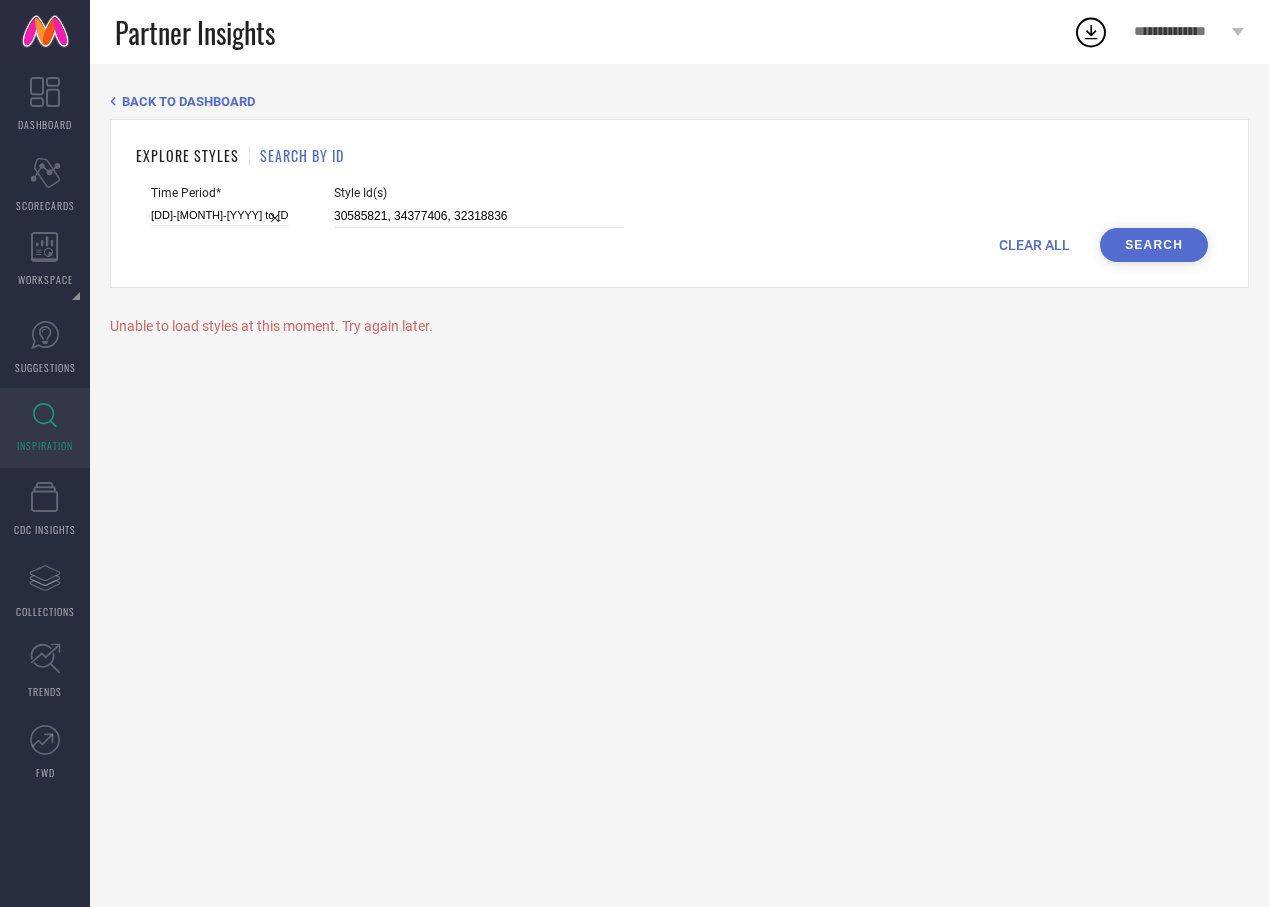 click on "Search" at bounding box center [1154, 245] 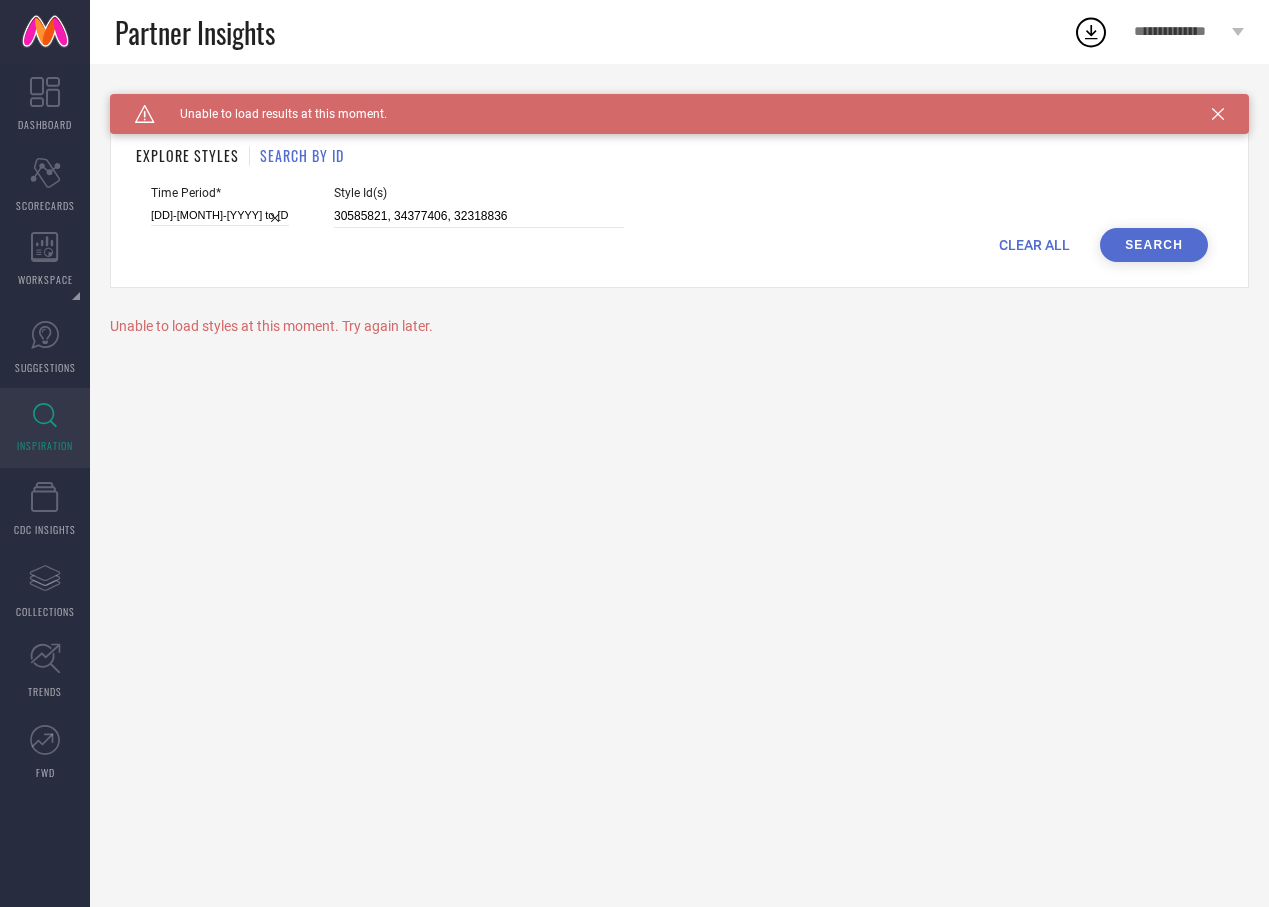 click on "SEARCH BY ID" at bounding box center (302, 155) 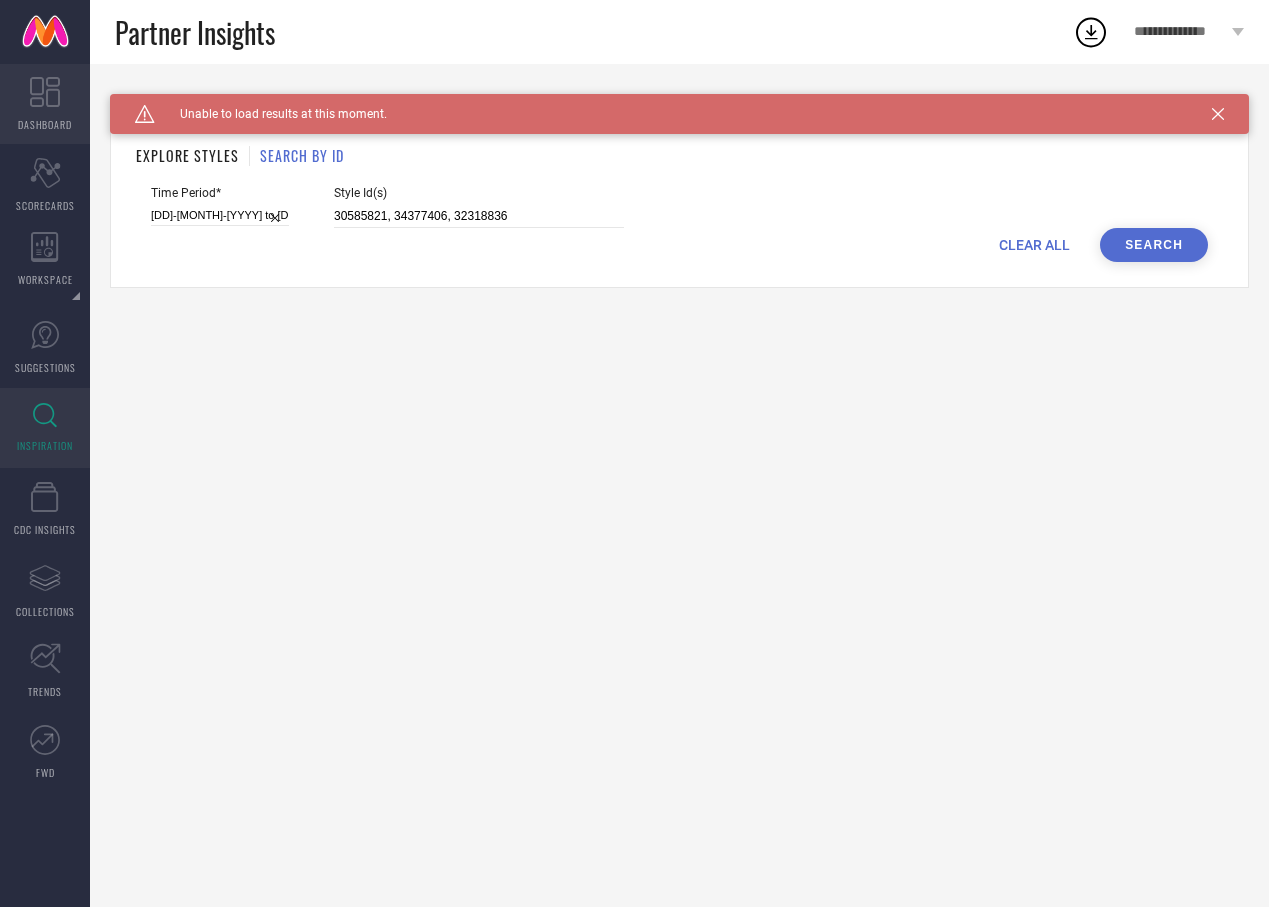 click on "DASHBOARD" at bounding box center (45, 104) 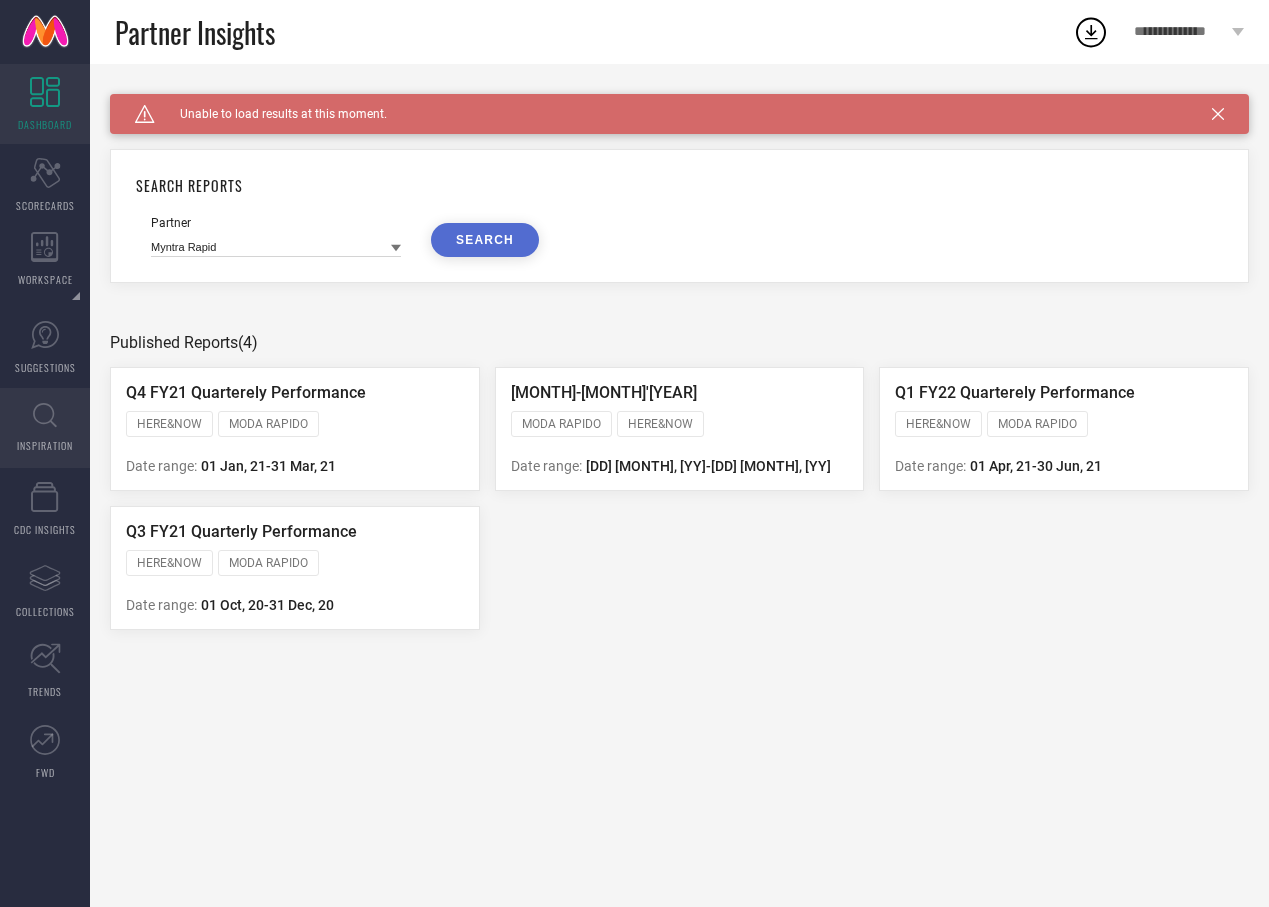 click on "INSPIRATION" at bounding box center [45, 428] 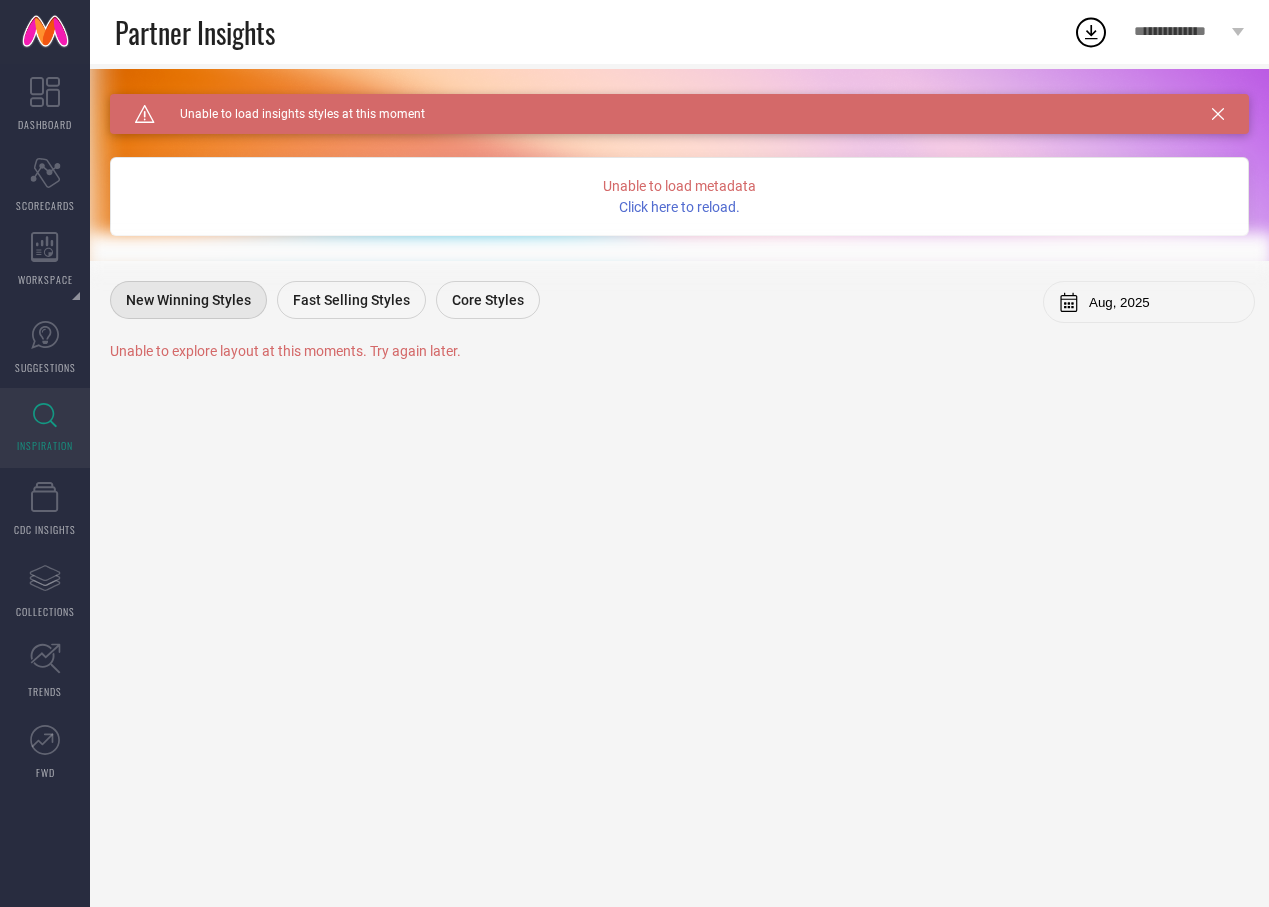 click on "Click here to reload." at bounding box center [679, 207] 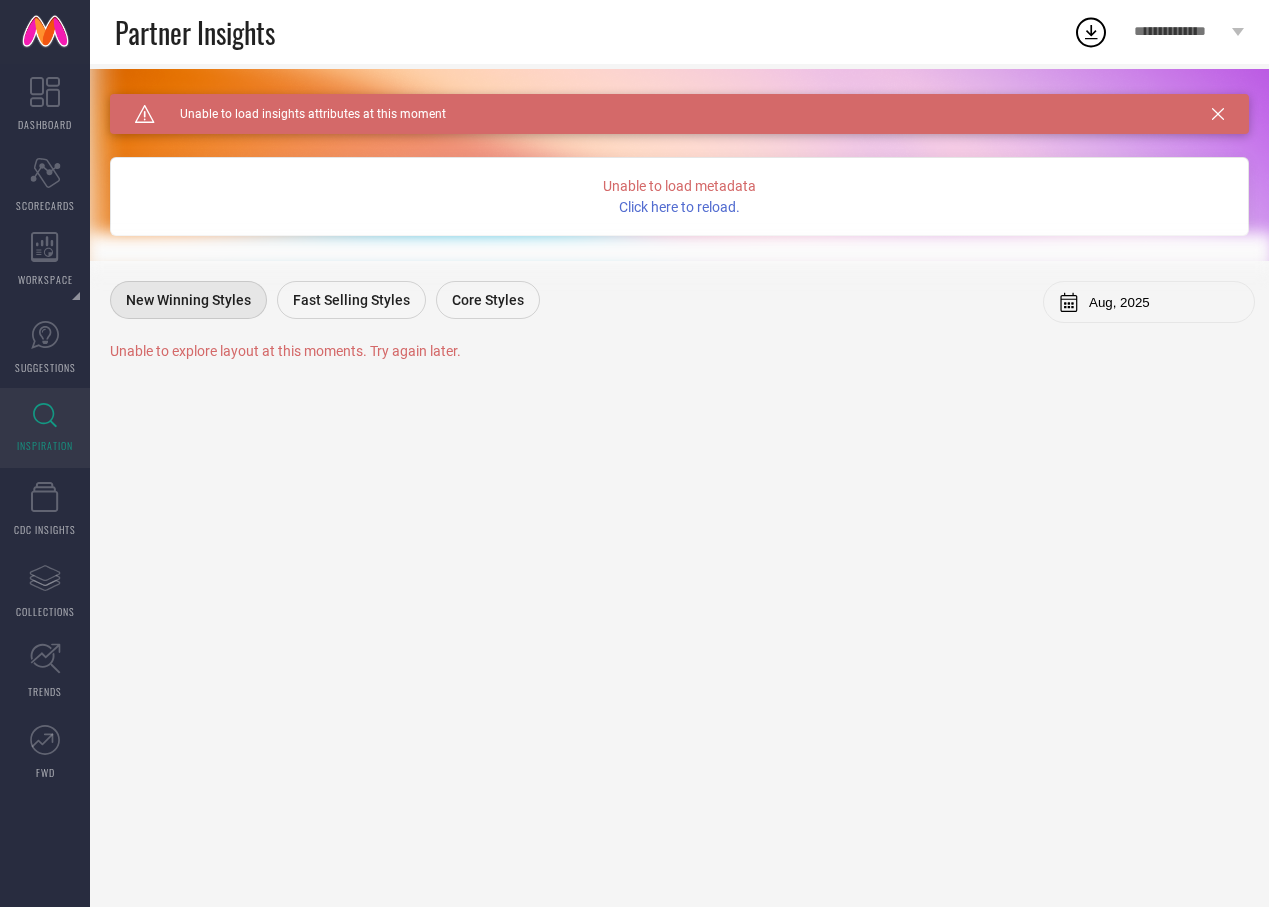 click on "Click here to reload." at bounding box center [679, 207] 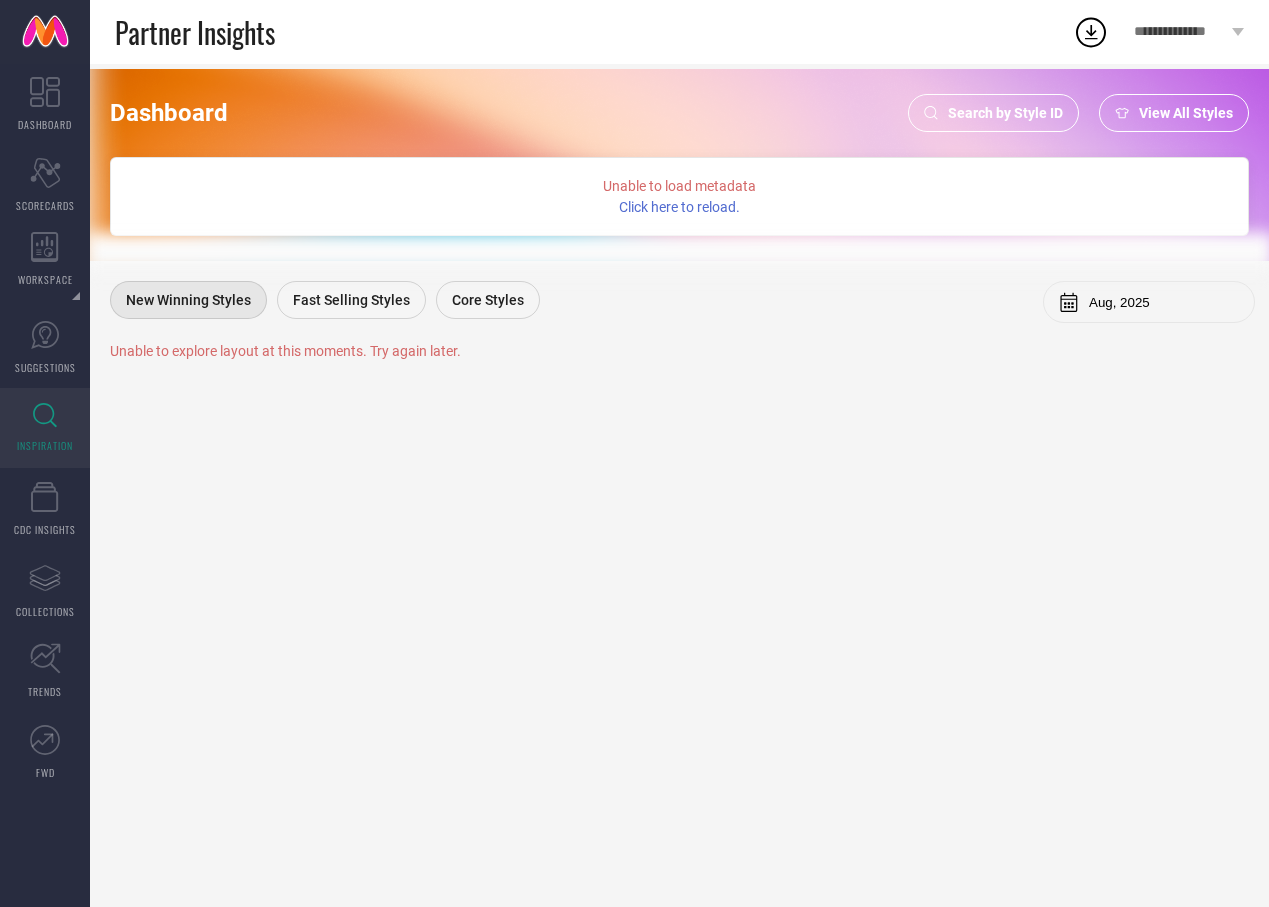 click on "Click here to reload." at bounding box center (679, 207) 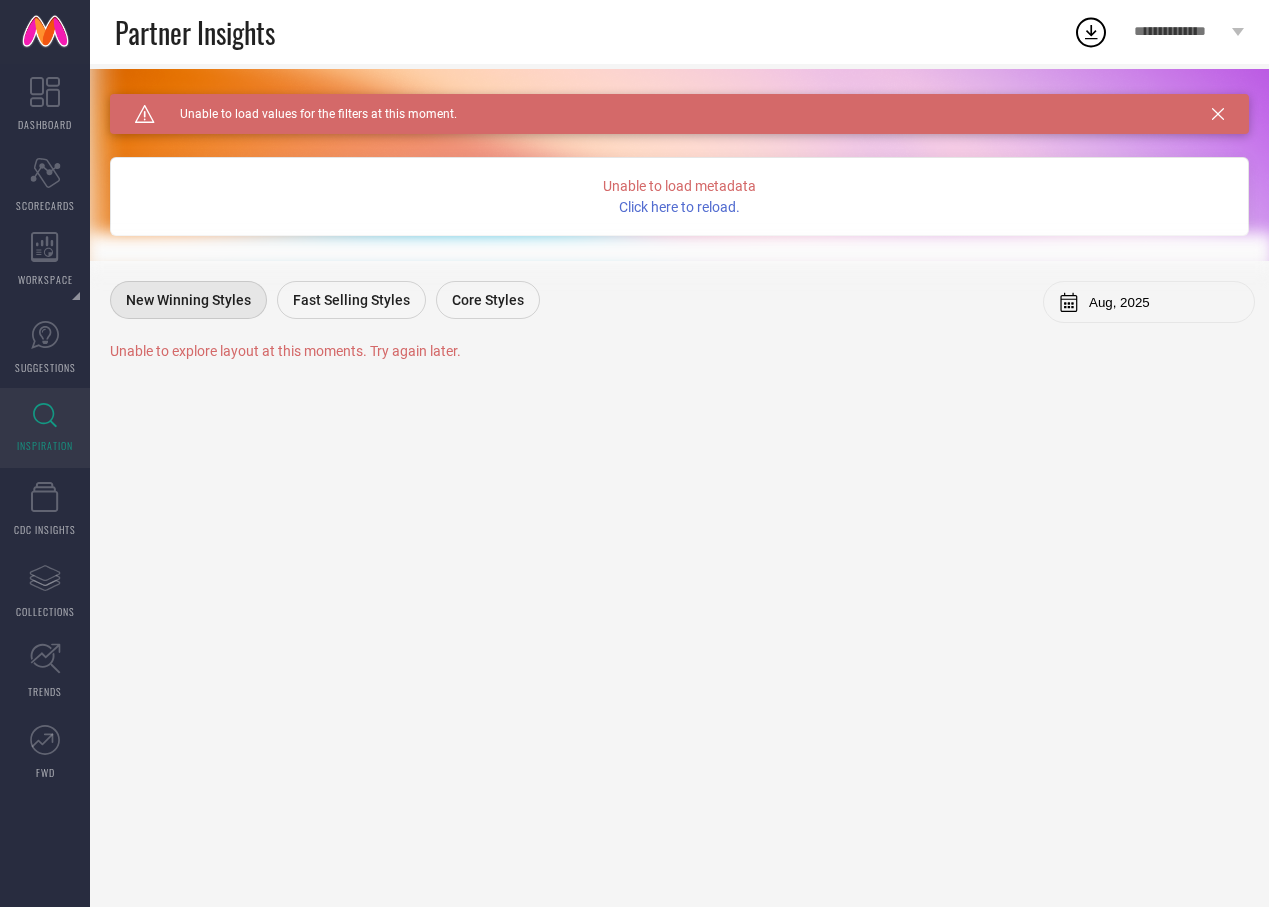 click on "Click here to reload." at bounding box center (679, 207) 